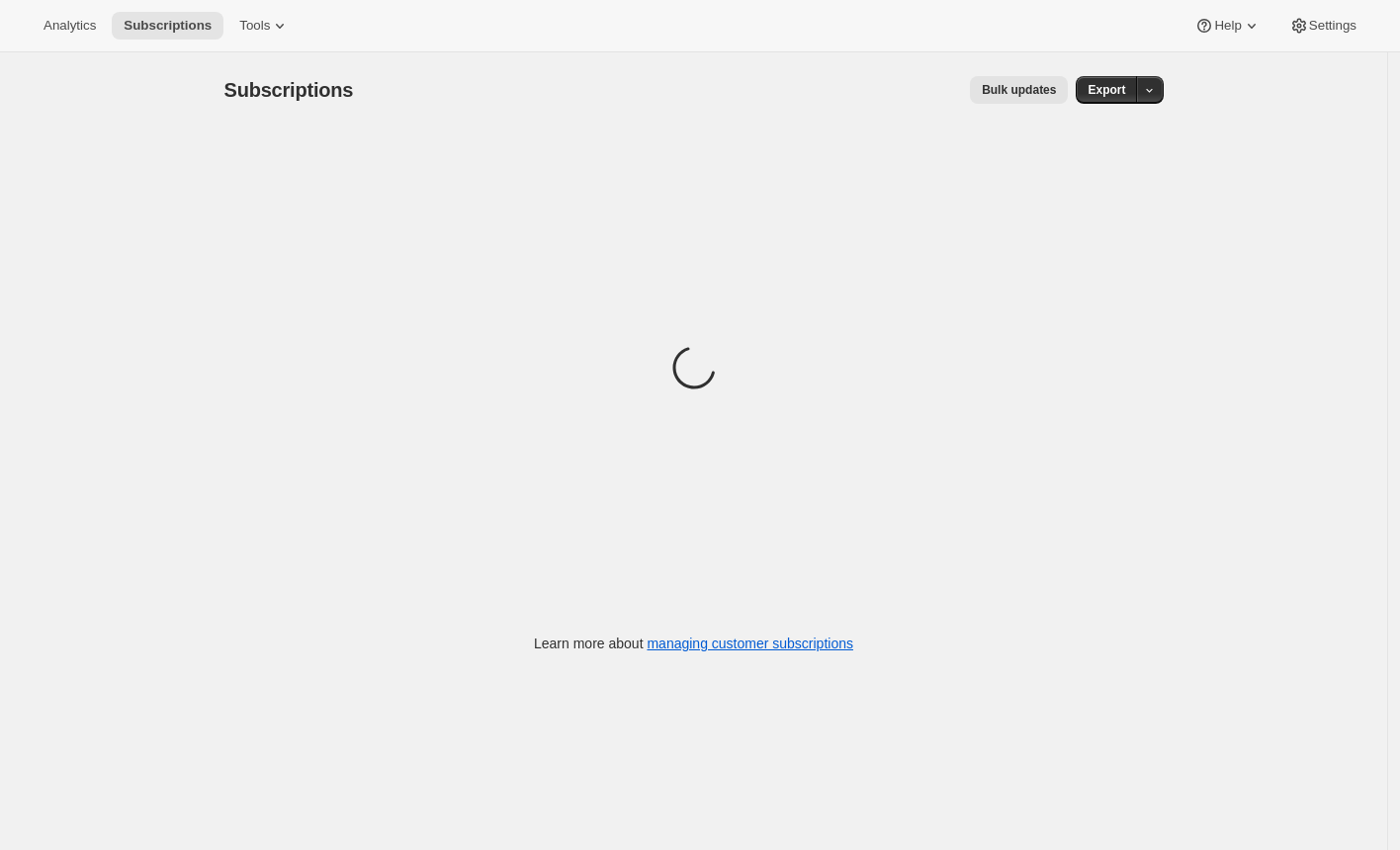 scroll, scrollTop: 0, scrollLeft: 0, axis: both 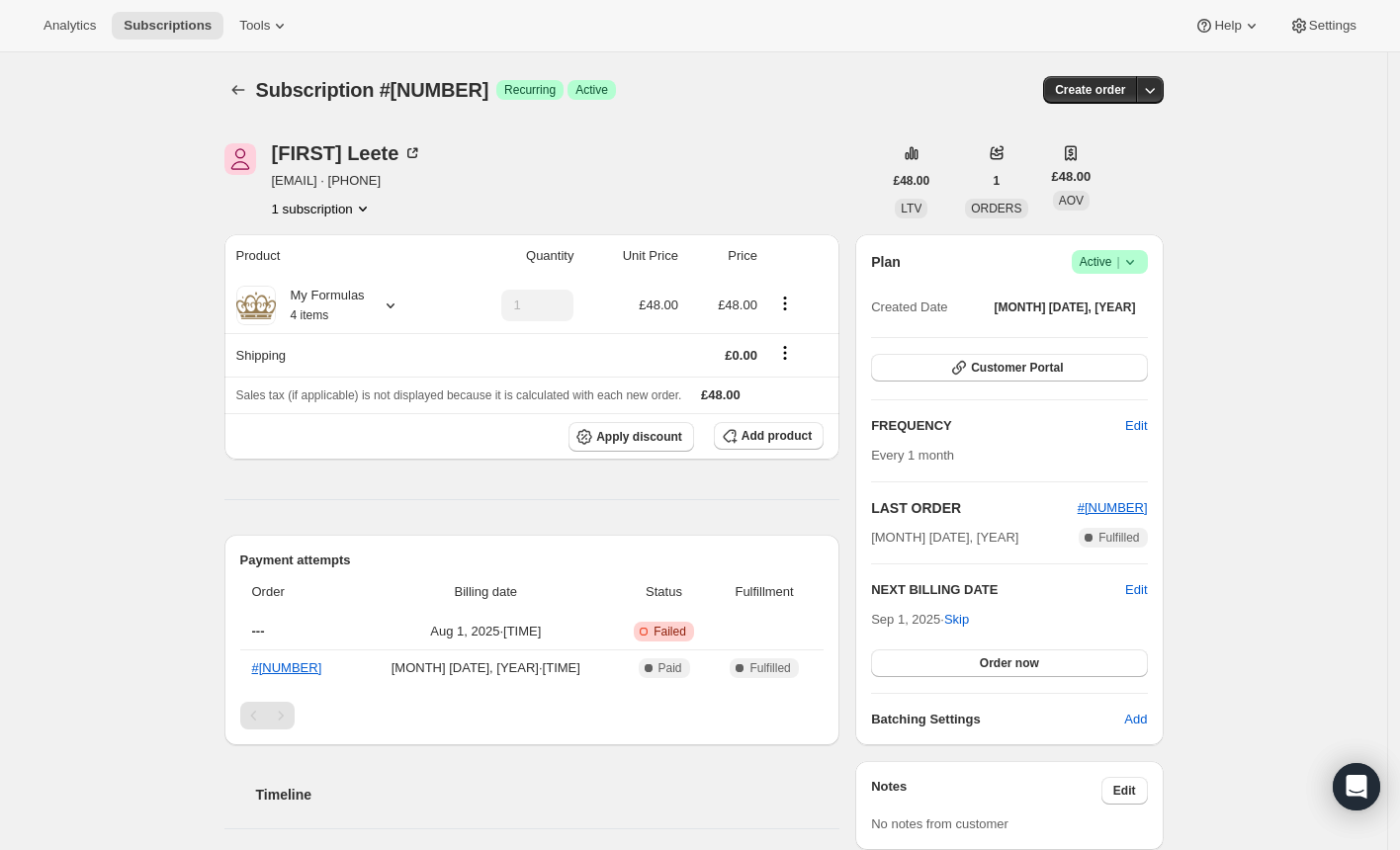 click on "Subscription #20669202651. This page is ready Subscription #20669202651 Success Recurring Success Active Create order Emma   Leete emc_14@hotmail.co.uk · +447402895295 1 subscription £48.00 LTV 1 ORDERS £48.00 AOV Product Quantity Unit Price Price My Formulas 4 items 1 £48.00 £48.00 Shipping £0.00 Sales tax (if applicable) is not displayed because it is calculated with each new order.   £48.00 Apply discount Add product Payment attempts Order Billing date Status Fulfillment --- Aug 1, 2025  ·  05:03 AM Critical Incomplete Failed #659928 Jun 24, 2025  ·  08:47 PM  Complete Paid  Complete Fulfilled Timeline Aug 1, 2025 Emma Leete set next billing date to Monday, September 01, 2025 with "Undo Skip" via Customer Portal. 07:12 PM Emma Leete set next billing date to Wednesday, October 01, 2025 with "Skip" via Customer Portal. 07:12 PM Payment attempt failed. Attempt 1 of 6. Will retry on Saturday, August 02, 2025, 05:03 AM . 05:03 AM Jul 27, 2025 05:07 AM Jul 9, 2025 11:24 AM Jul 8, 2025 09:32 PM 09:32 PM" at bounding box center [693, 892] 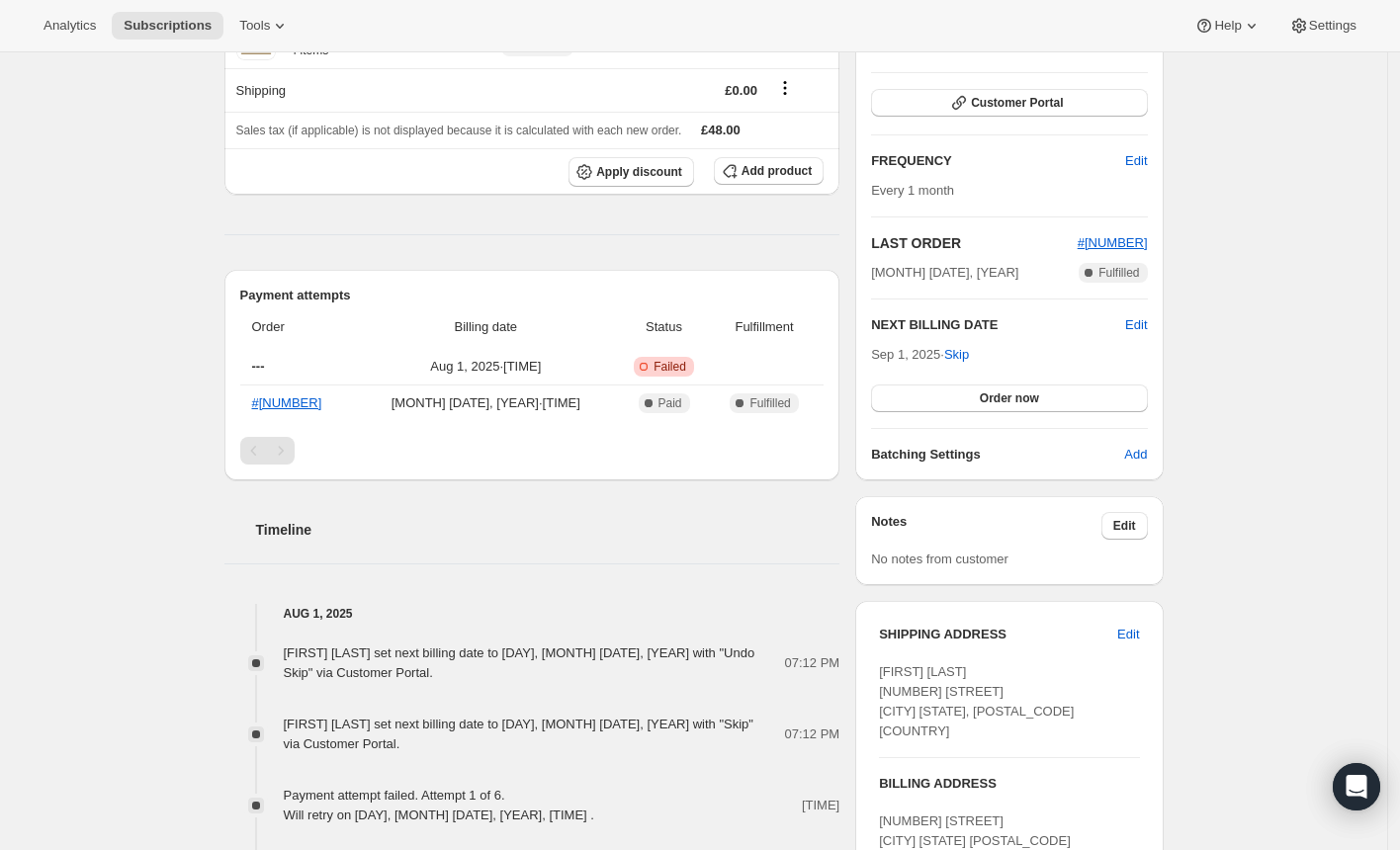 scroll, scrollTop: 0, scrollLeft: 0, axis: both 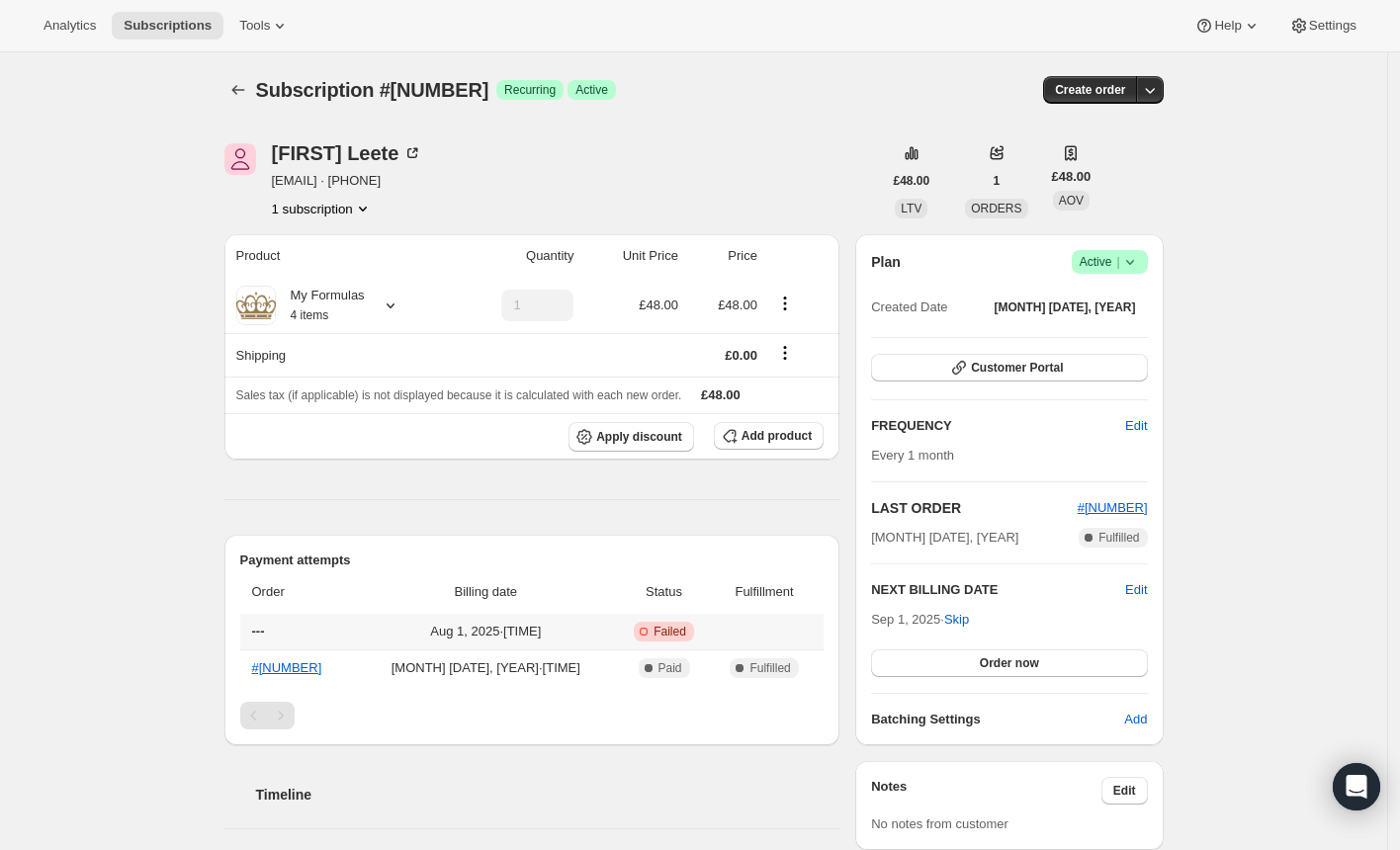click 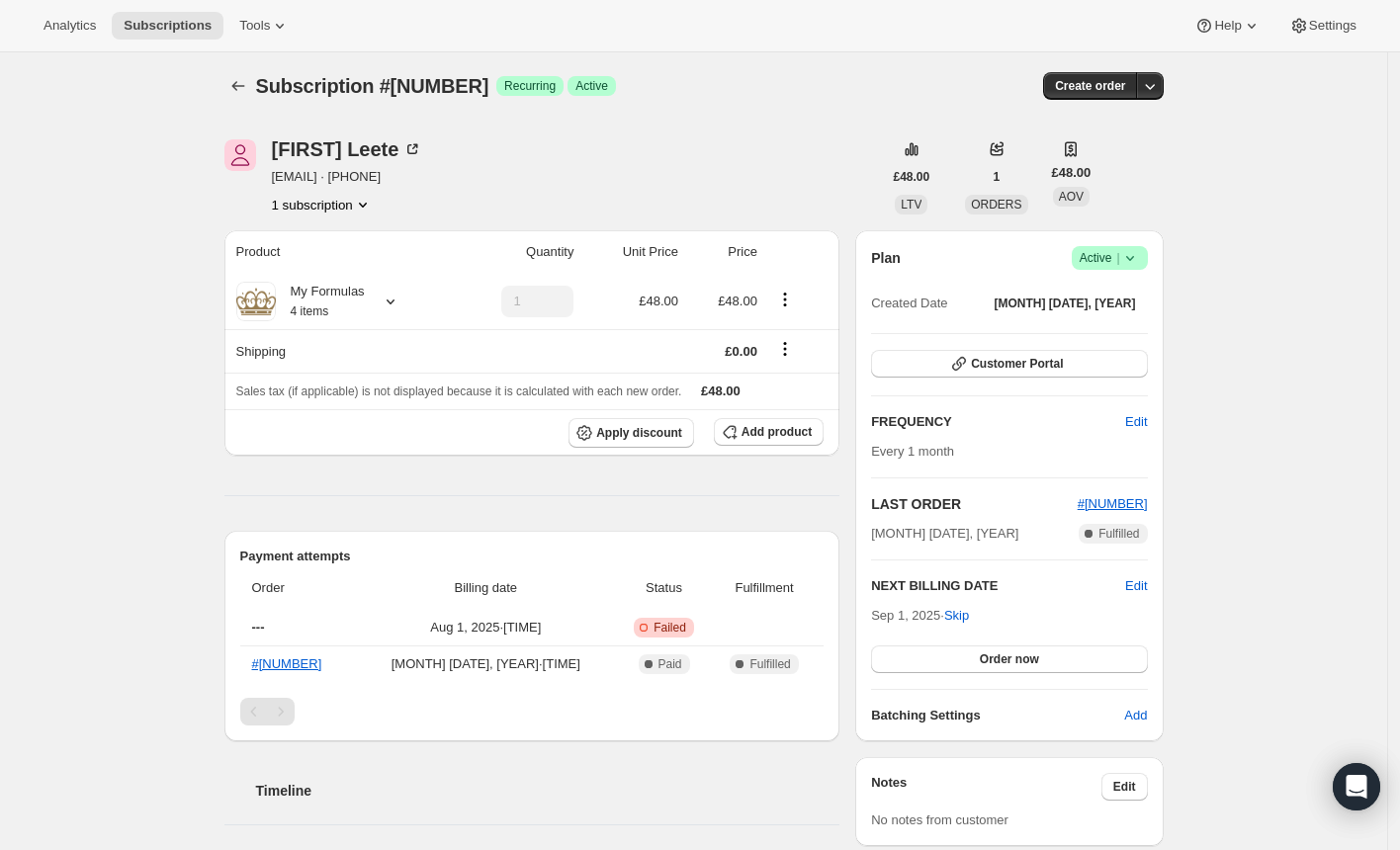 scroll, scrollTop: 0, scrollLeft: 0, axis: both 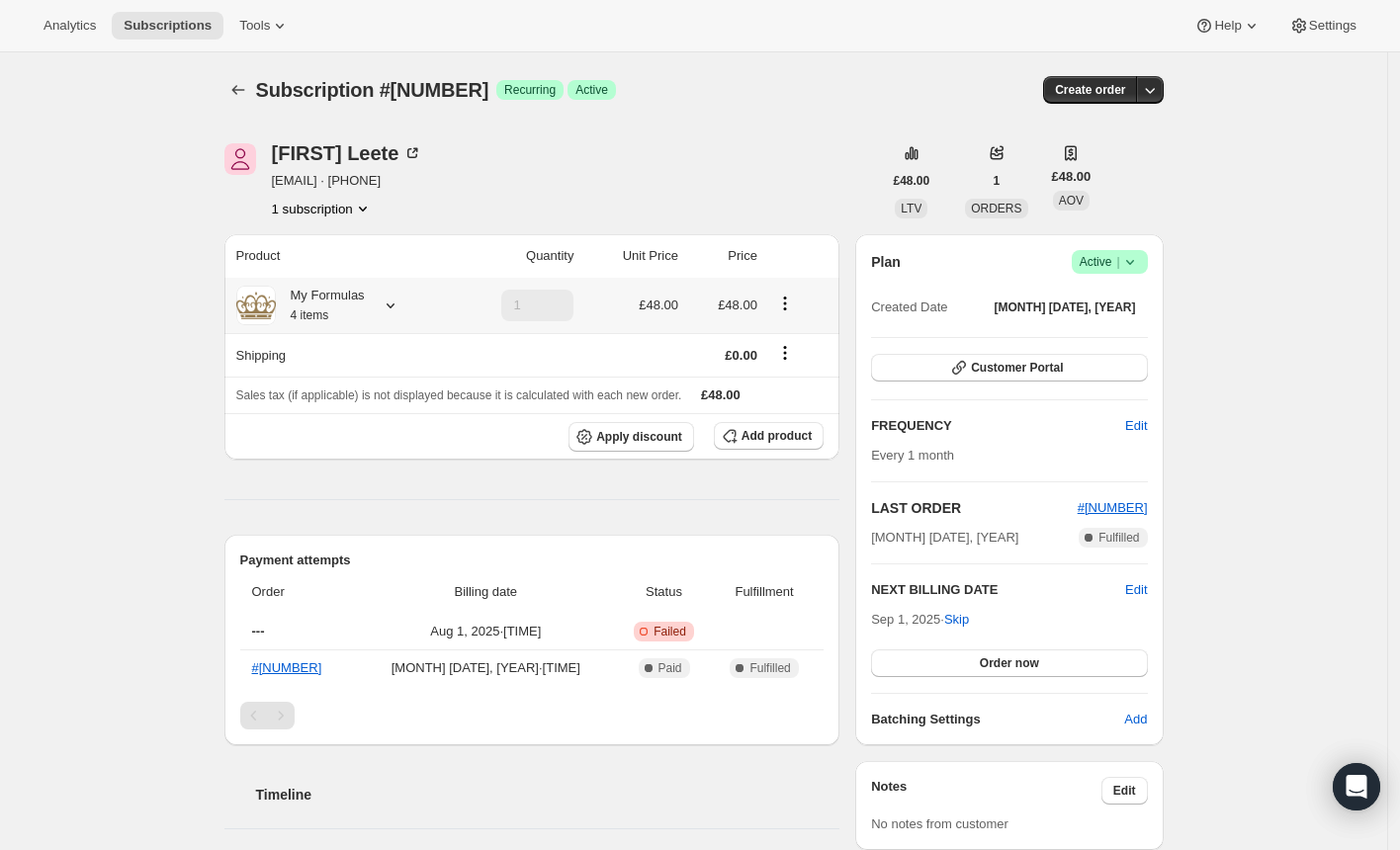 click 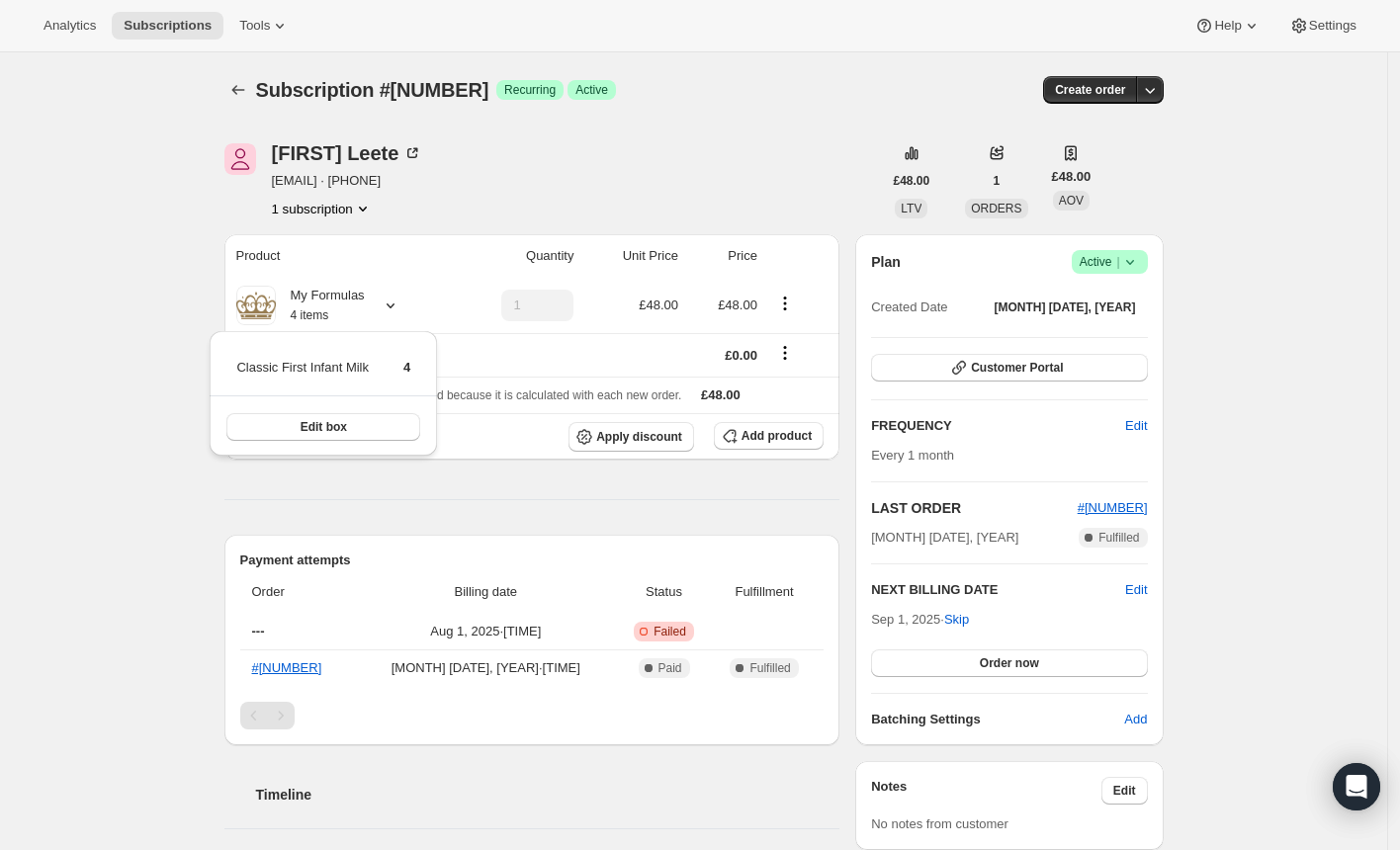 click on "Subscription #20669202651. This page is ready Subscription #20669202651 Success Recurring Success Active Create order Emma   Leete emc_14@hotmail.co.uk · +447402895295 1 subscription £48.00 LTV 1 ORDERS £48.00 AOV Product Quantity Unit Price Price My Formulas 4 items 1 £48.00 £48.00 Shipping £0.00 Sales tax (if applicable) is not displayed because it is calculated with each new order.   £48.00 Apply discount Add product Payment attempts Order Billing date Status Fulfillment --- Aug 1, 2025  ·  05:03 AM Critical Incomplete Failed #659928 Jun 24, 2025  ·  08:47 PM  Complete Paid  Complete Fulfilled Timeline Aug 1, 2025 Emma Leete set next billing date to Monday, September 01, 2025 with "Undo Skip" via Customer Portal. 07:12 PM Emma Leete set next billing date to Wednesday, October 01, 2025 with "Skip" via Customer Portal. 07:12 PM Payment attempt failed. Attempt 1 of 6. Will retry on Saturday, August 02, 2025, 05:03 AM . 05:03 AM Jul 27, 2025 05:07 AM Jul 9, 2025 11:24 AM Jul 8, 2025 09:32 PM 09:32 PM" at bounding box center (693, 892) 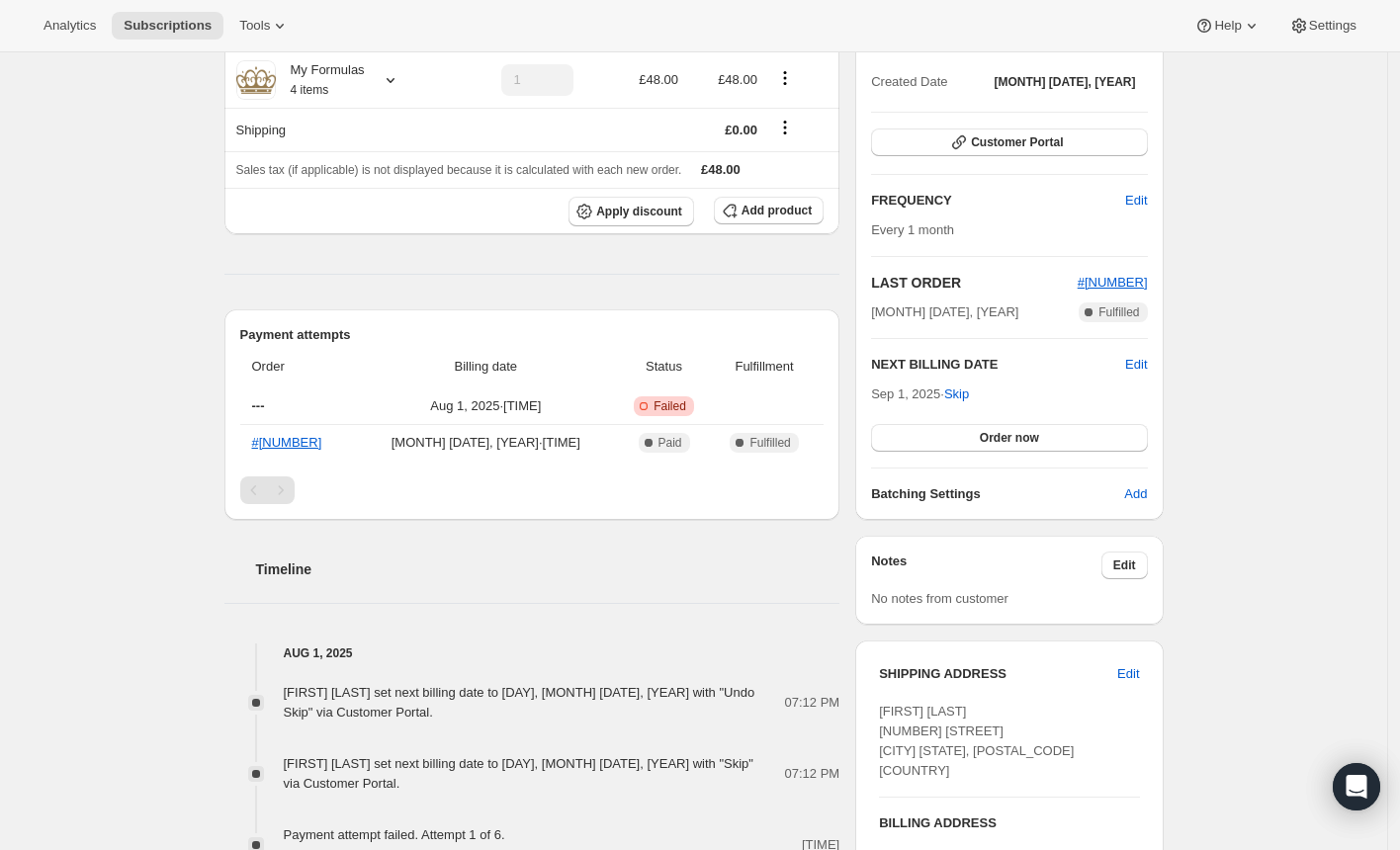 scroll, scrollTop: 398, scrollLeft: 0, axis: vertical 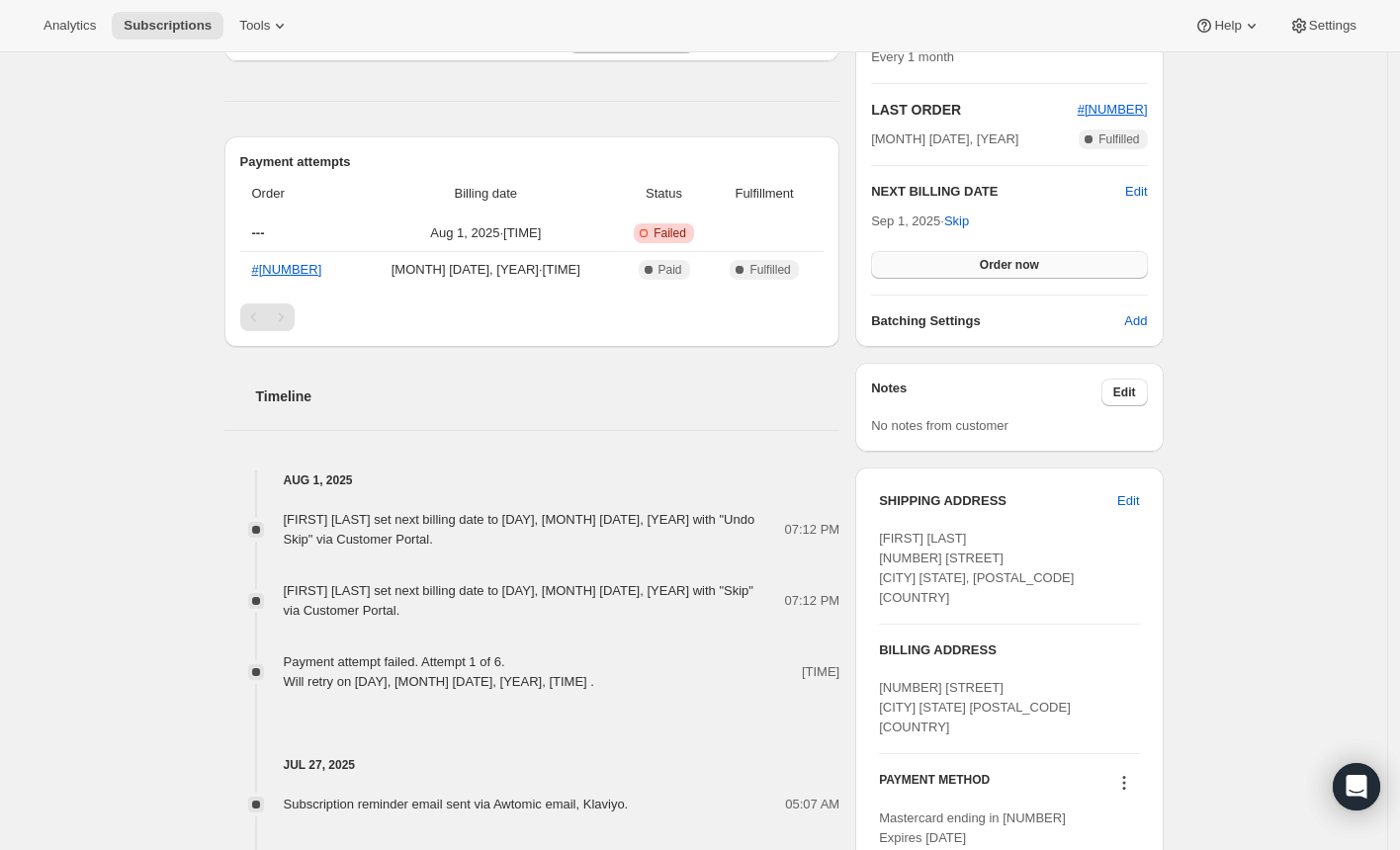 click on "Order now" at bounding box center [1008, 265] 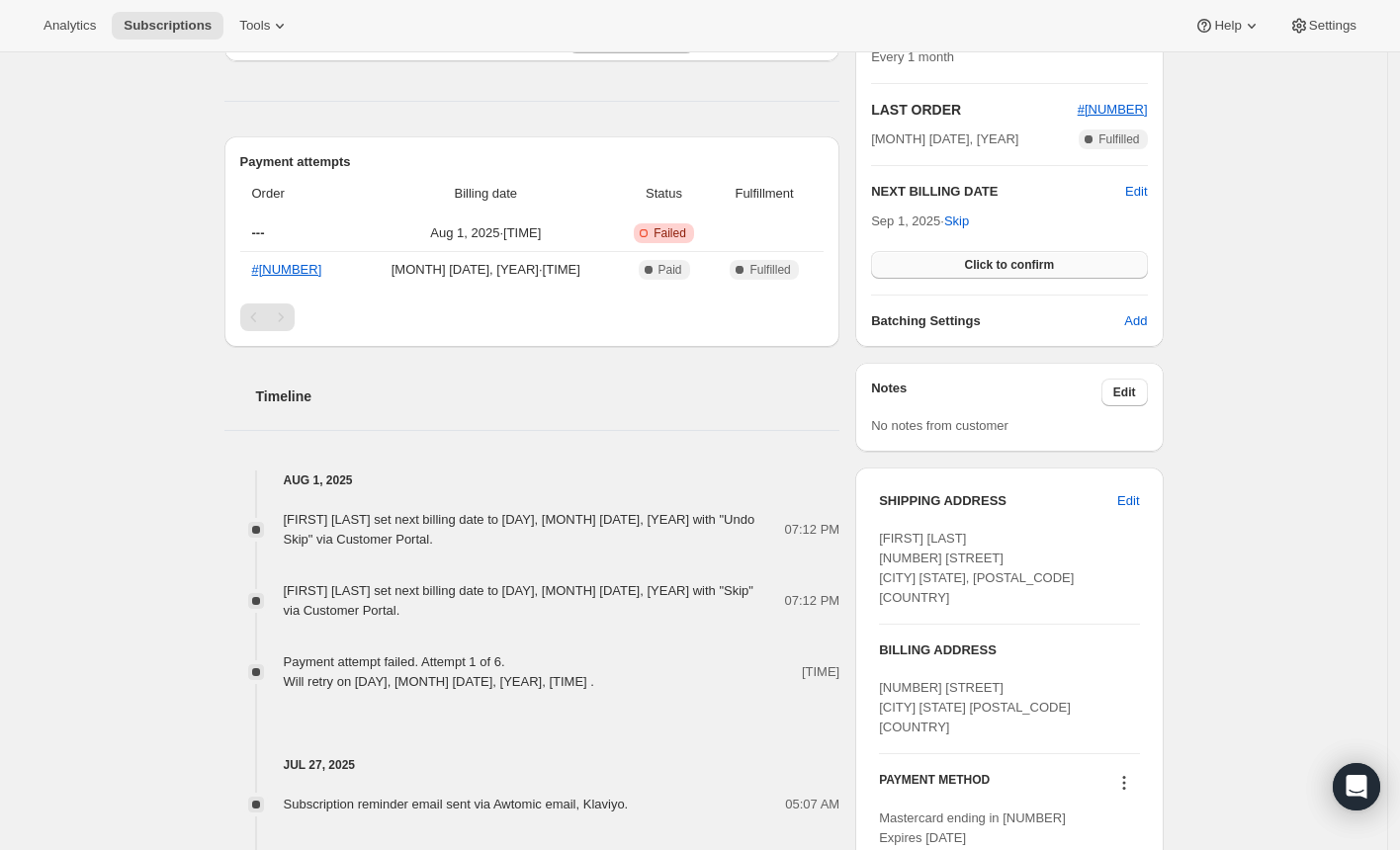 click on "Click to confirm" at bounding box center (1008, 265) 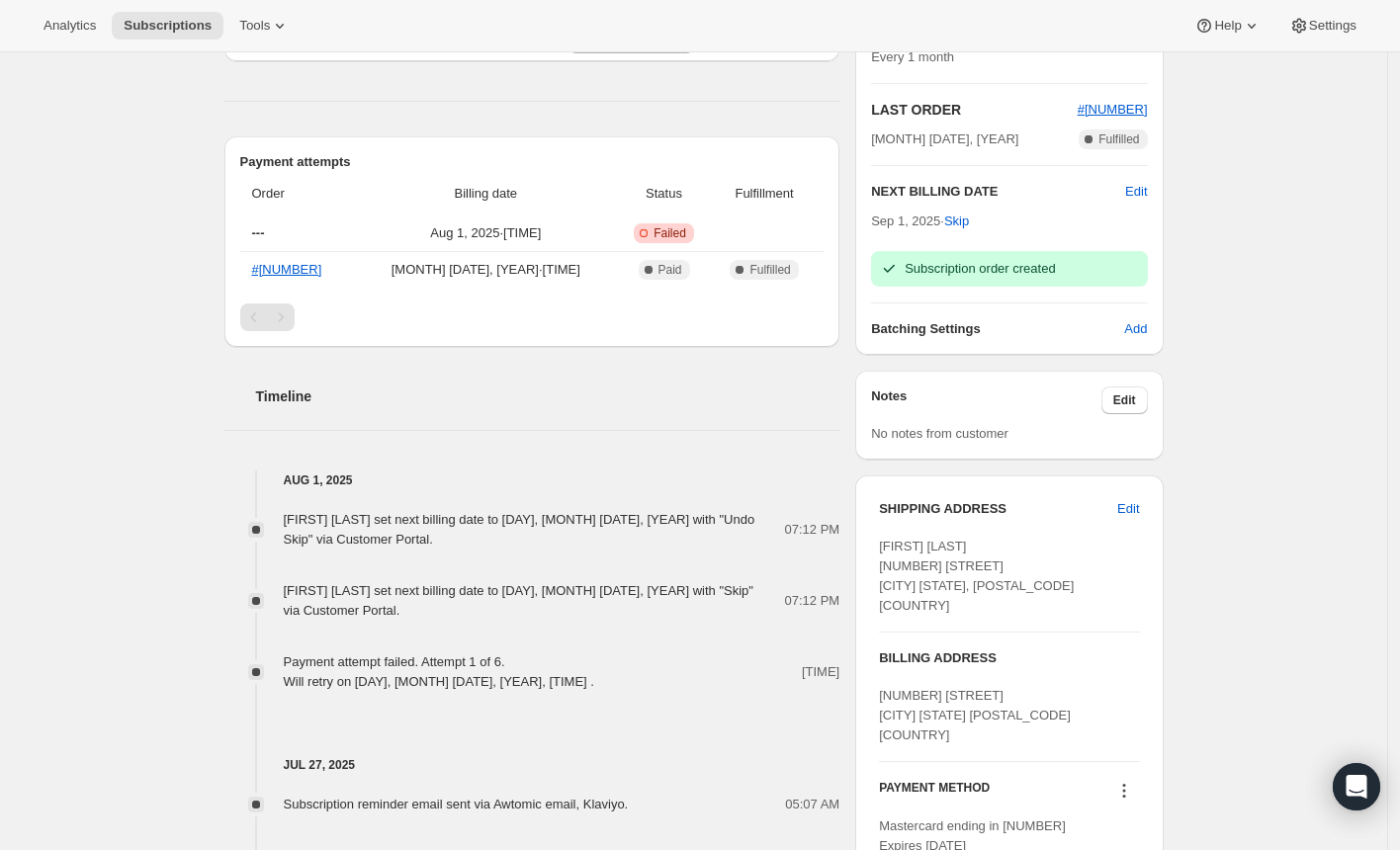 scroll, scrollTop: 0, scrollLeft: 0, axis: both 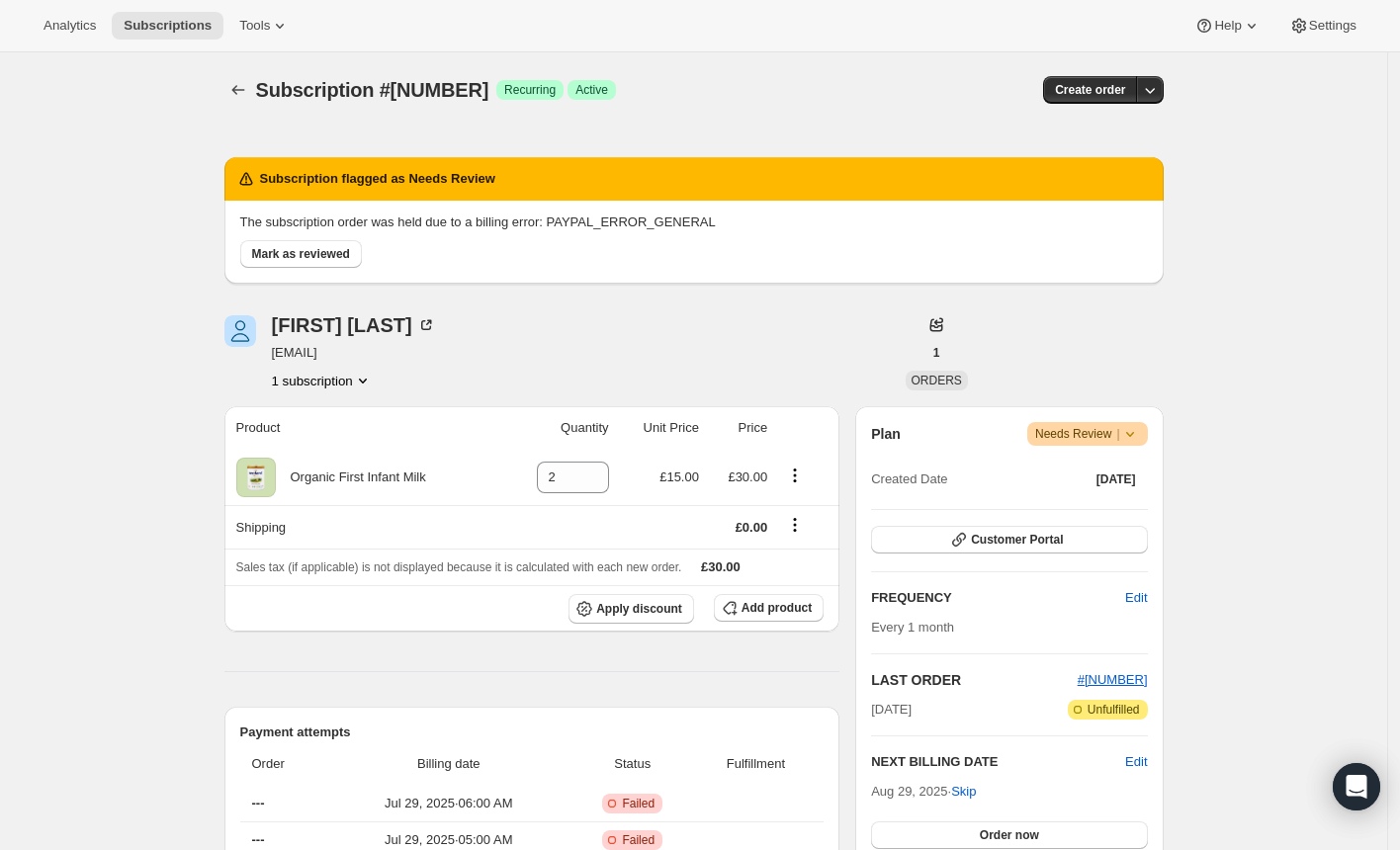 click 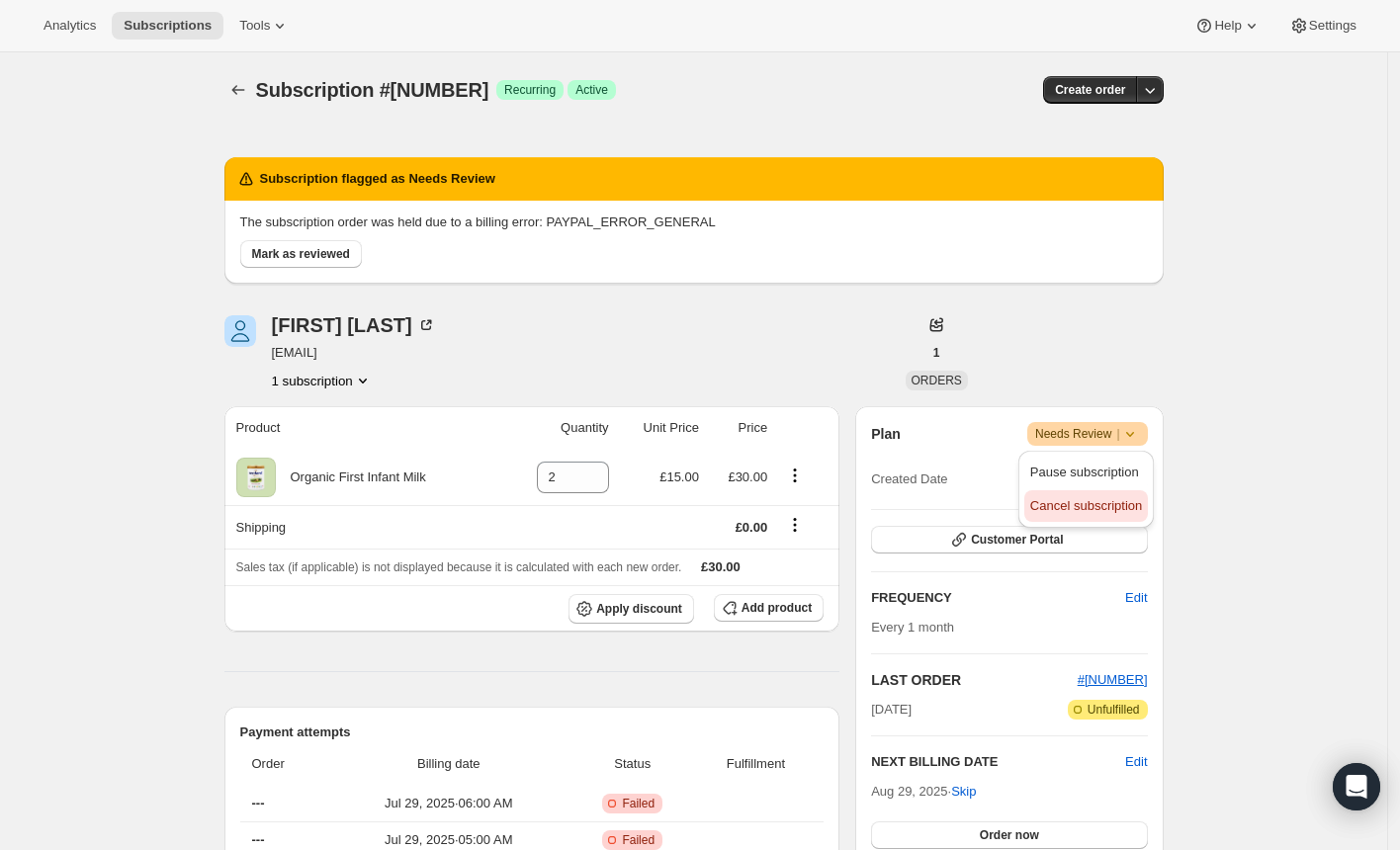 click on "Cancel subscription" at bounding box center (1086, 505) 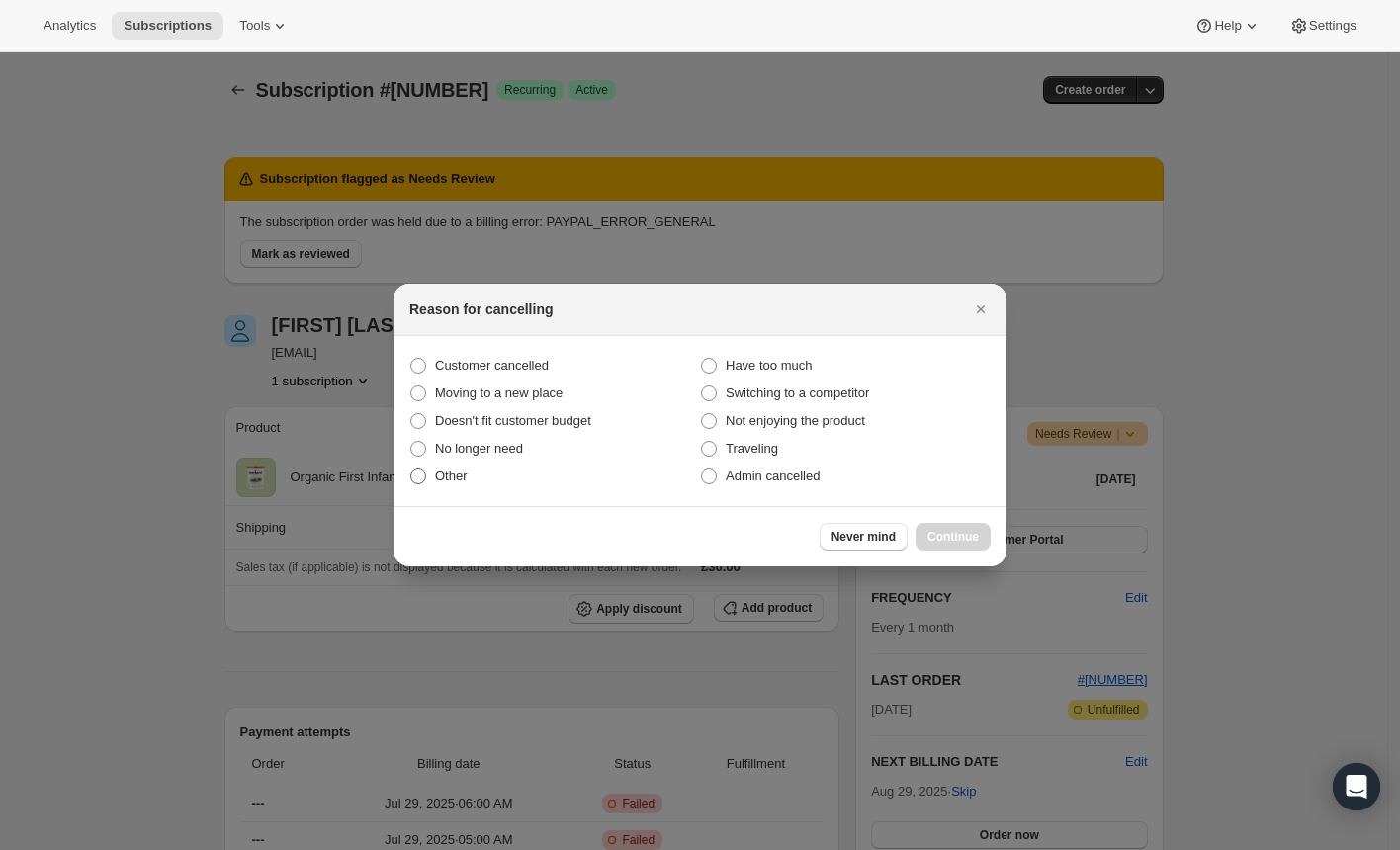 click at bounding box center (418, 476) 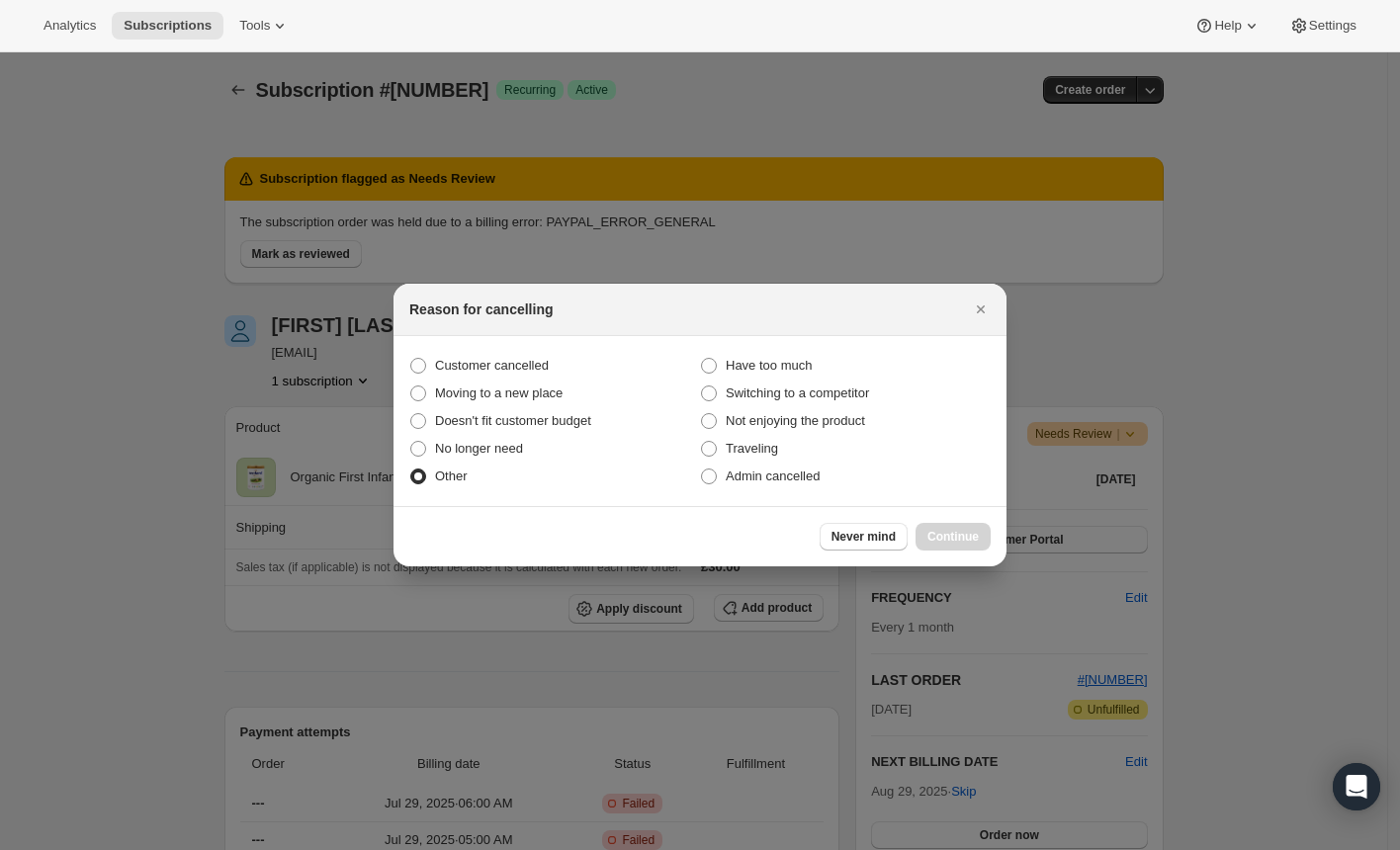 radio on "true" 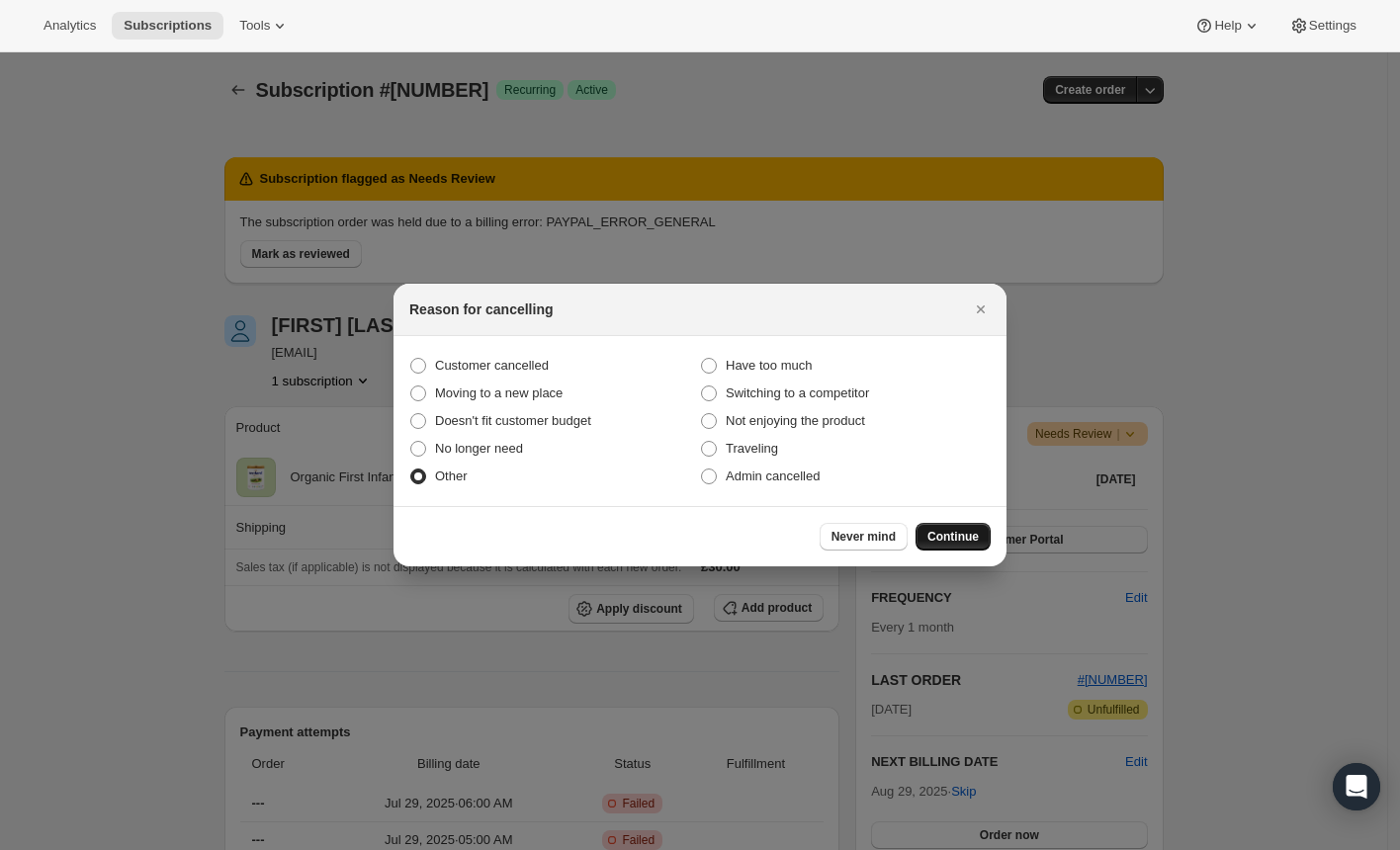 click on "Continue" at bounding box center [953, 537] 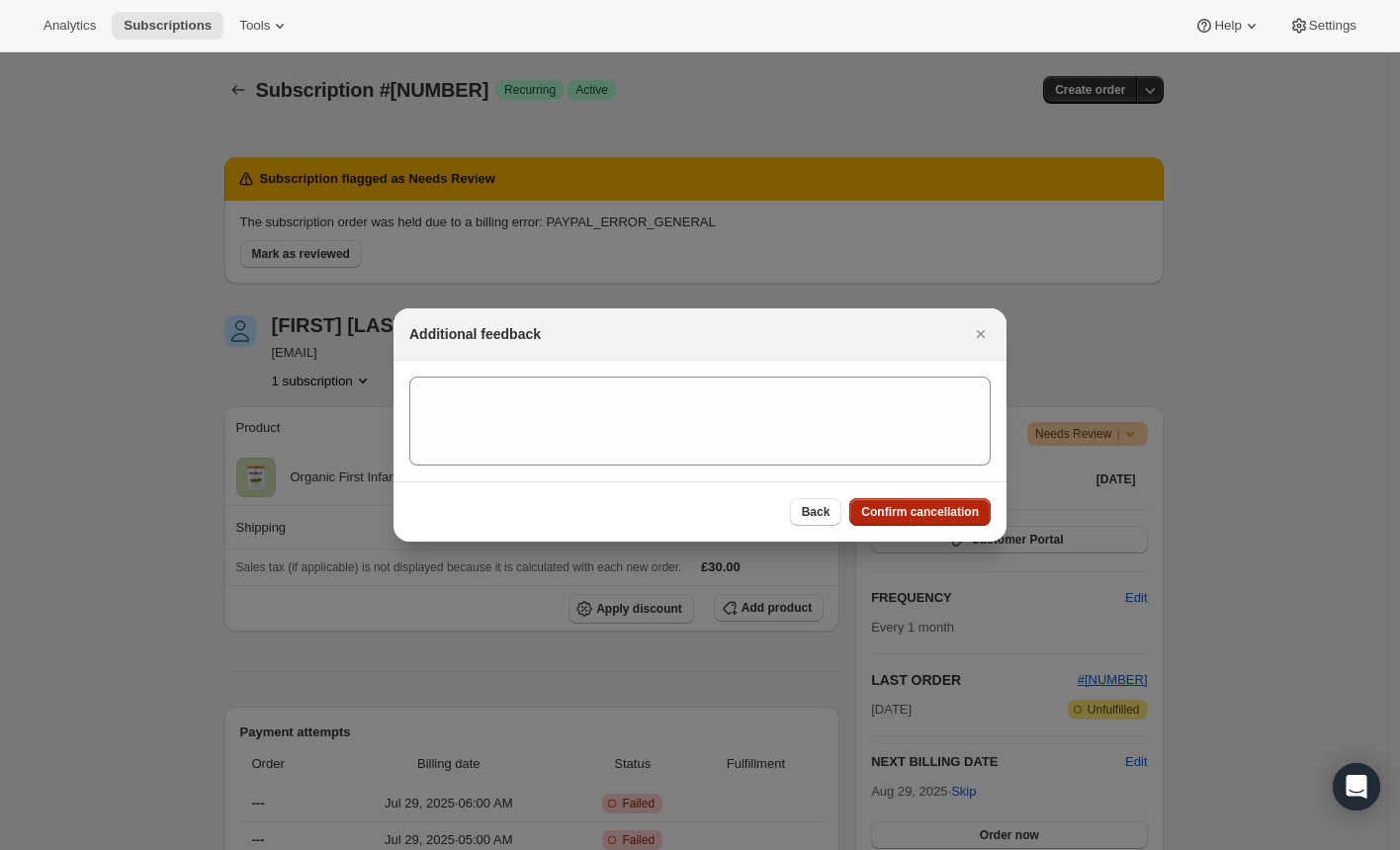 click on "Confirm cancellation" at bounding box center (919, 512) 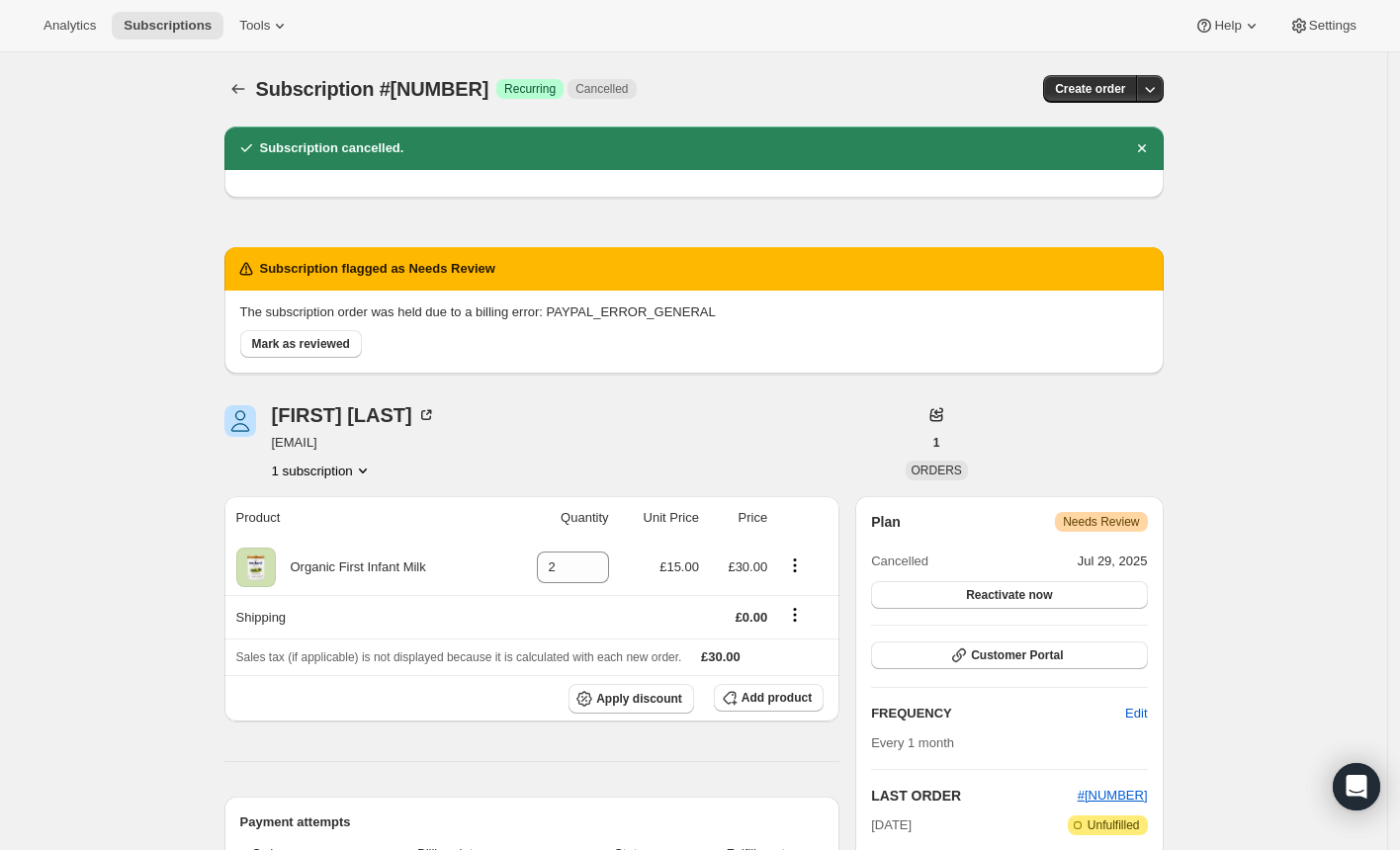 scroll, scrollTop: 0, scrollLeft: 0, axis: both 